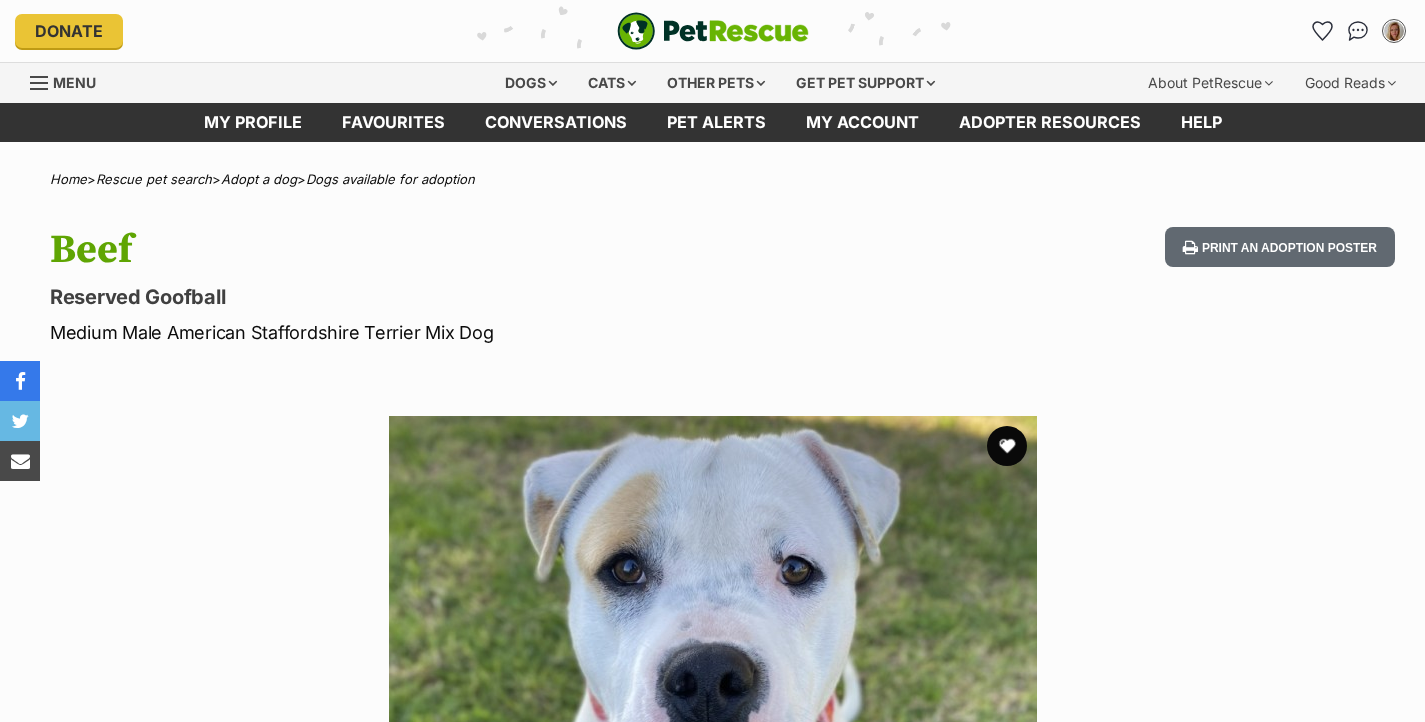 scroll, scrollTop: 0, scrollLeft: 0, axis: both 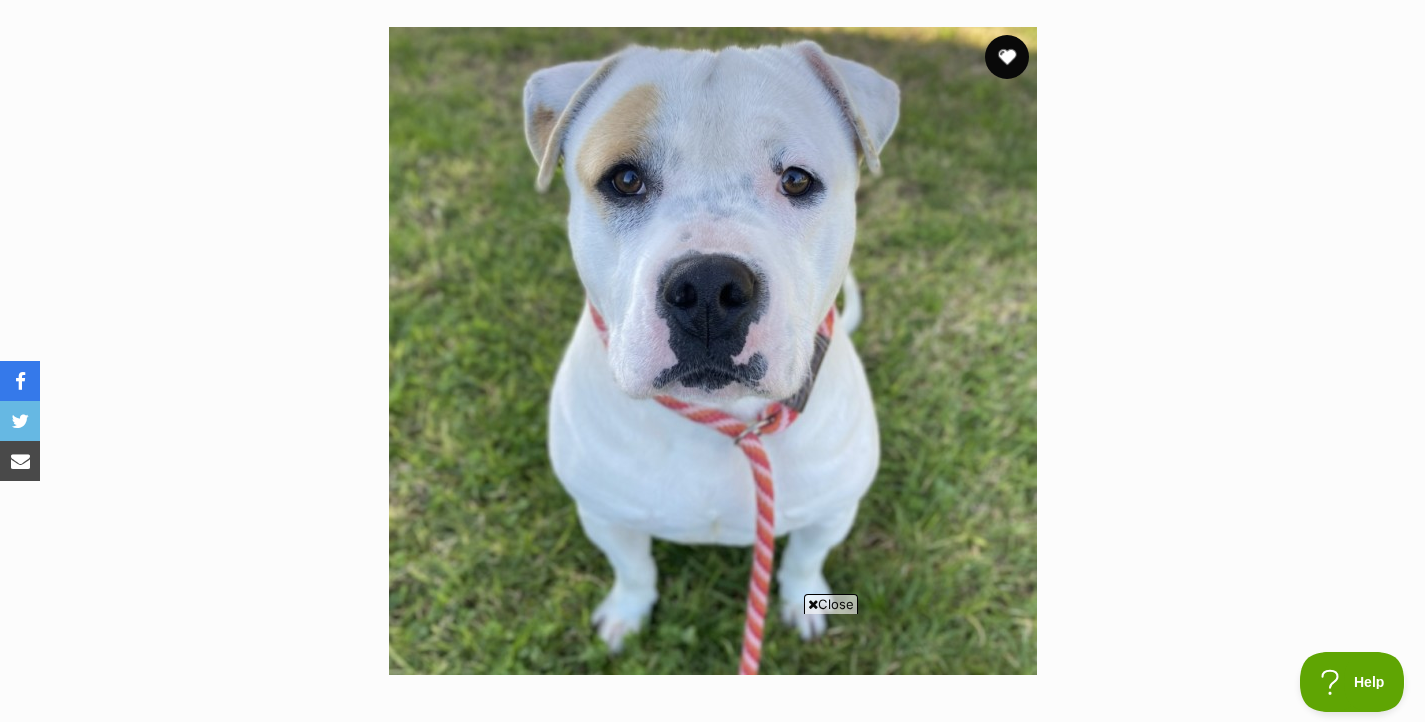 click at bounding box center [1007, 57] 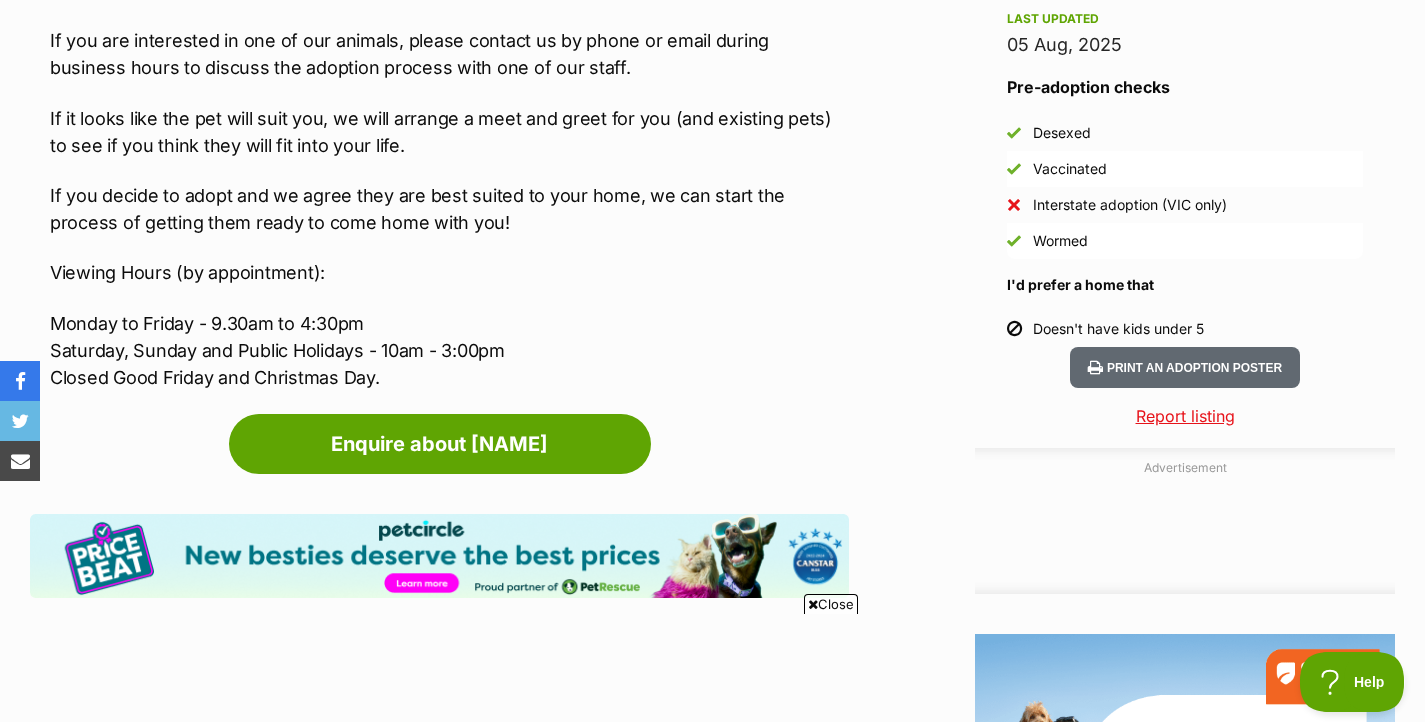 scroll, scrollTop: 0, scrollLeft: 0, axis: both 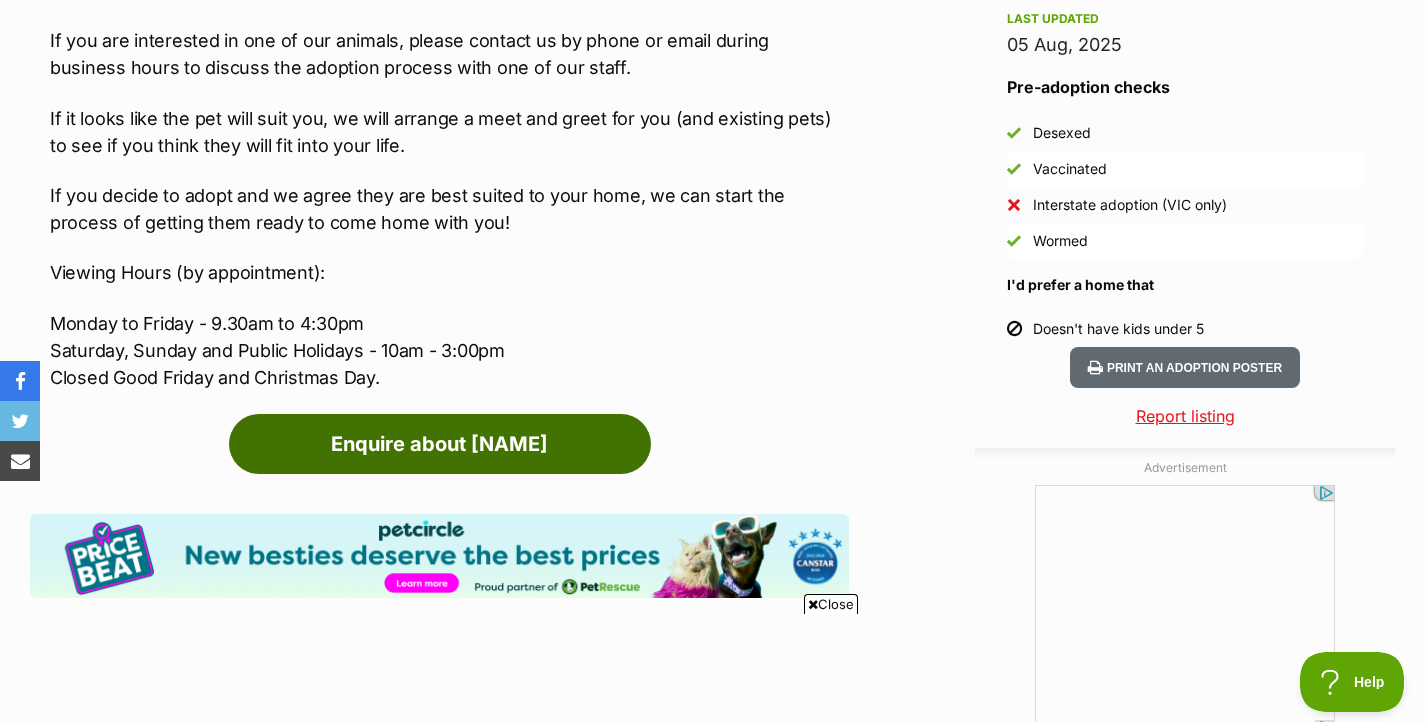 click on "Enquire about Beef" at bounding box center (440, 444) 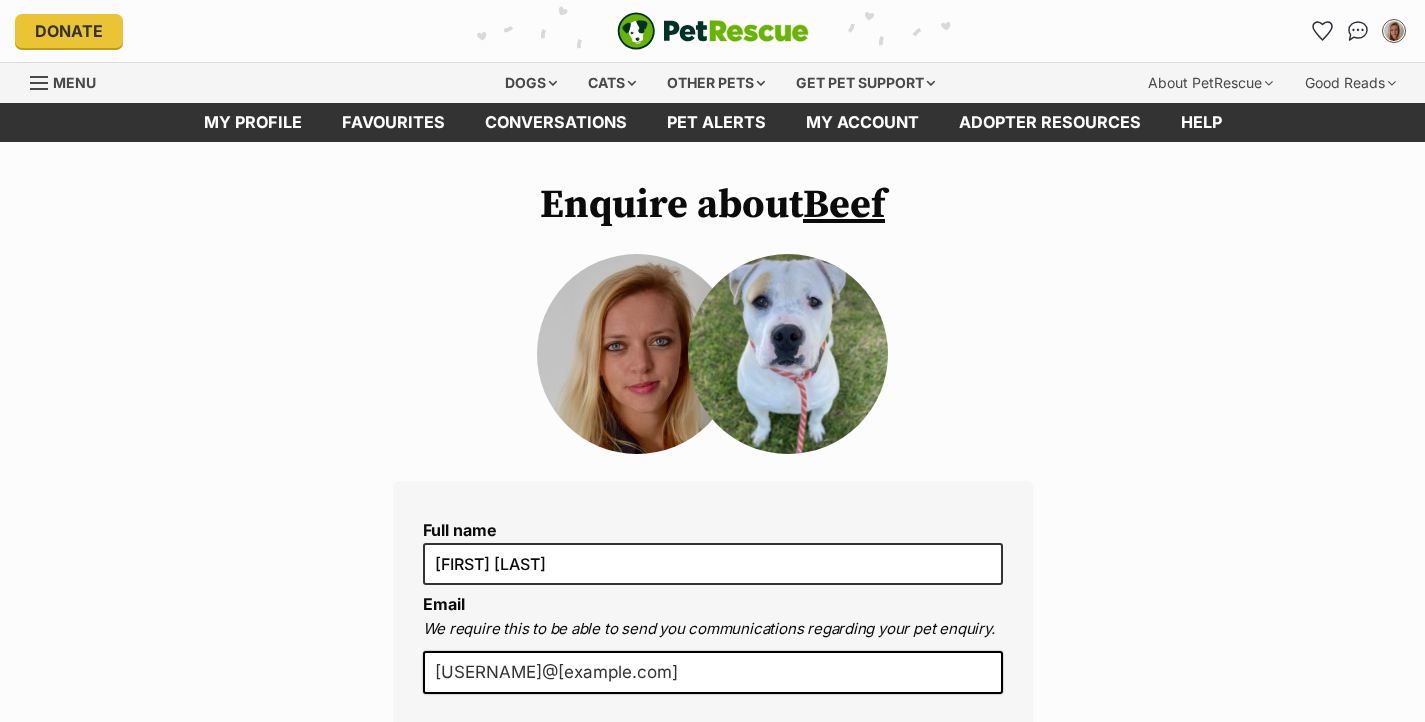 scroll, scrollTop: 0, scrollLeft: 0, axis: both 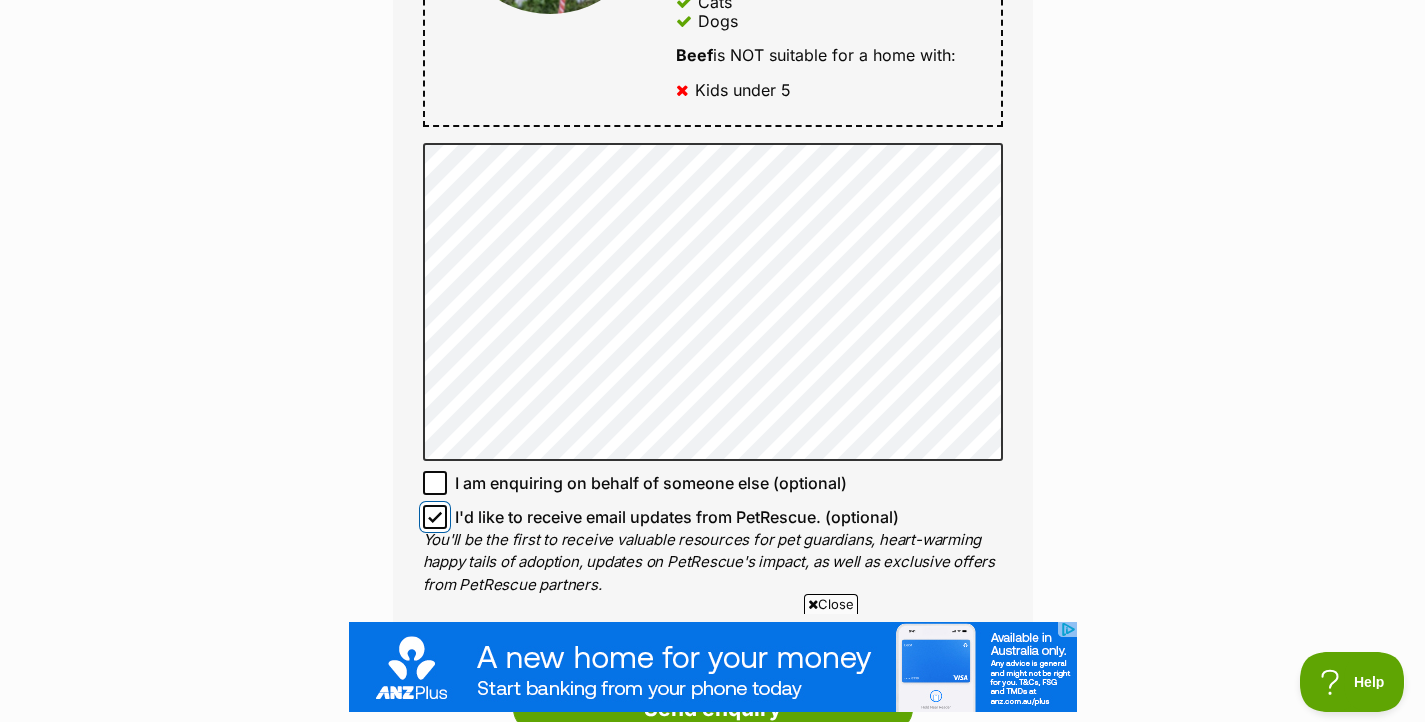 click on "I'd like to receive email updates from PetRescue. (optional)" at bounding box center [435, 517] 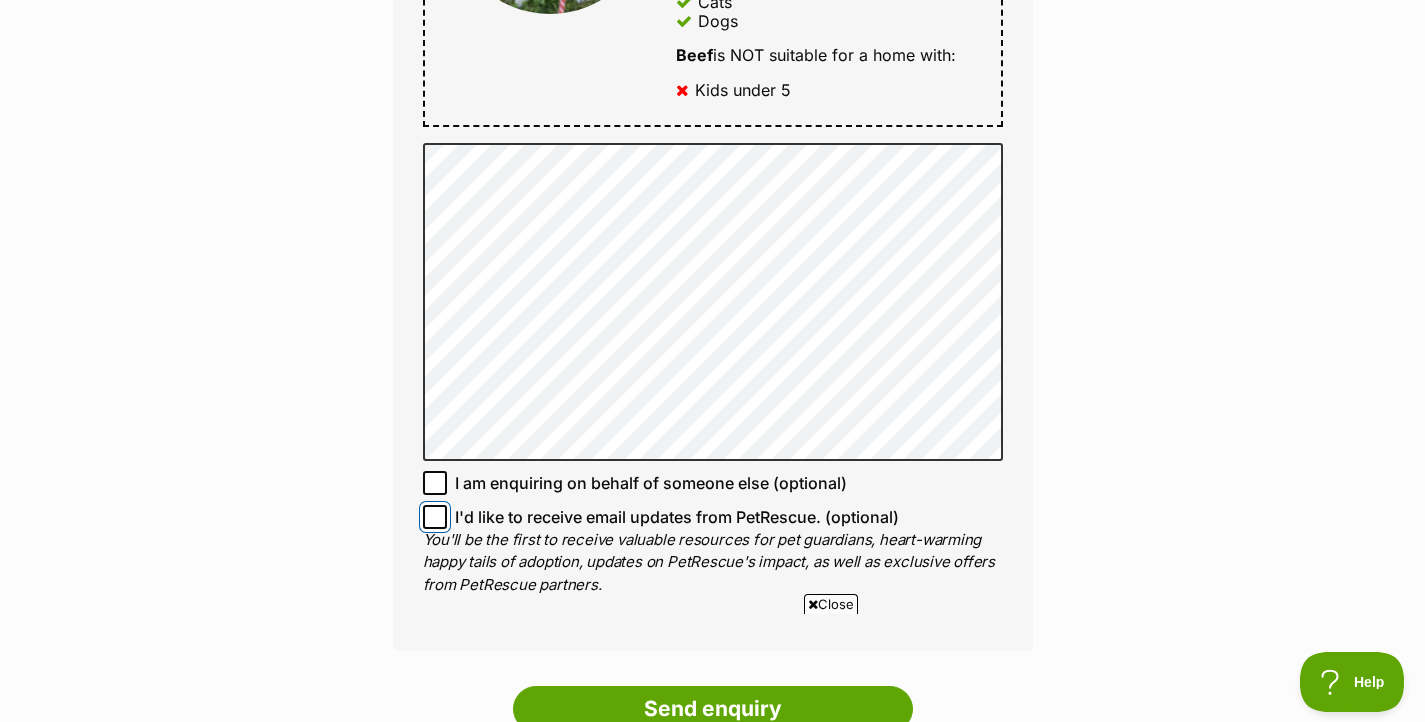 scroll, scrollTop: 0, scrollLeft: 0, axis: both 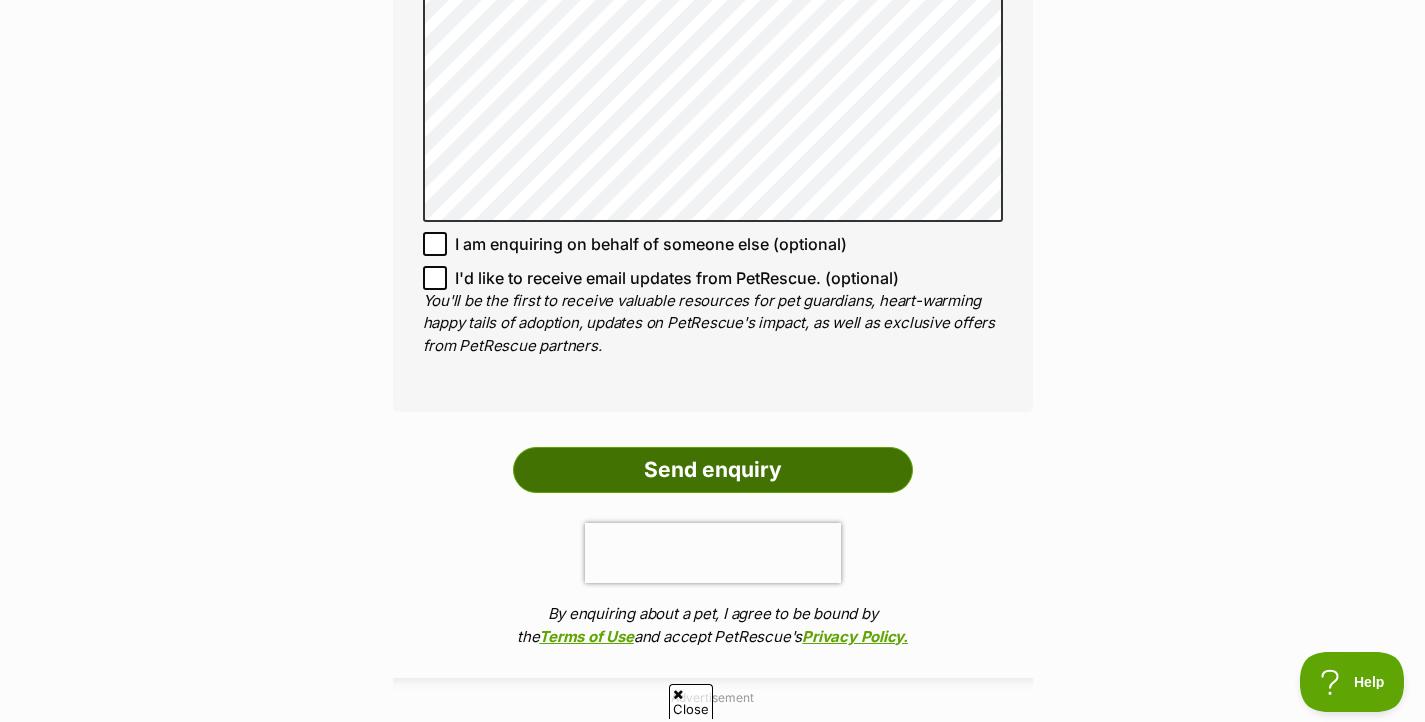 click on "Send enquiry" at bounding box center [713, 470] 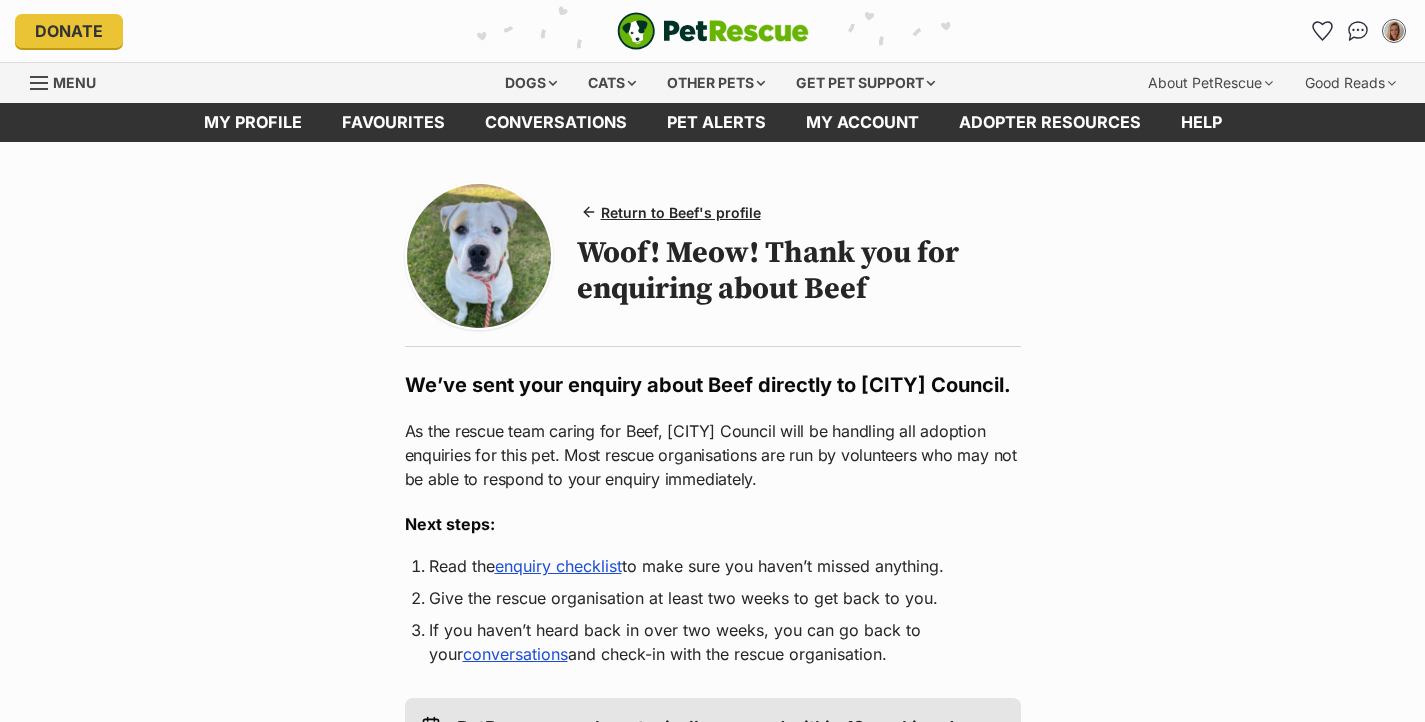 scroll, scrollTop: 0, scrollLeft: 0, axis: both 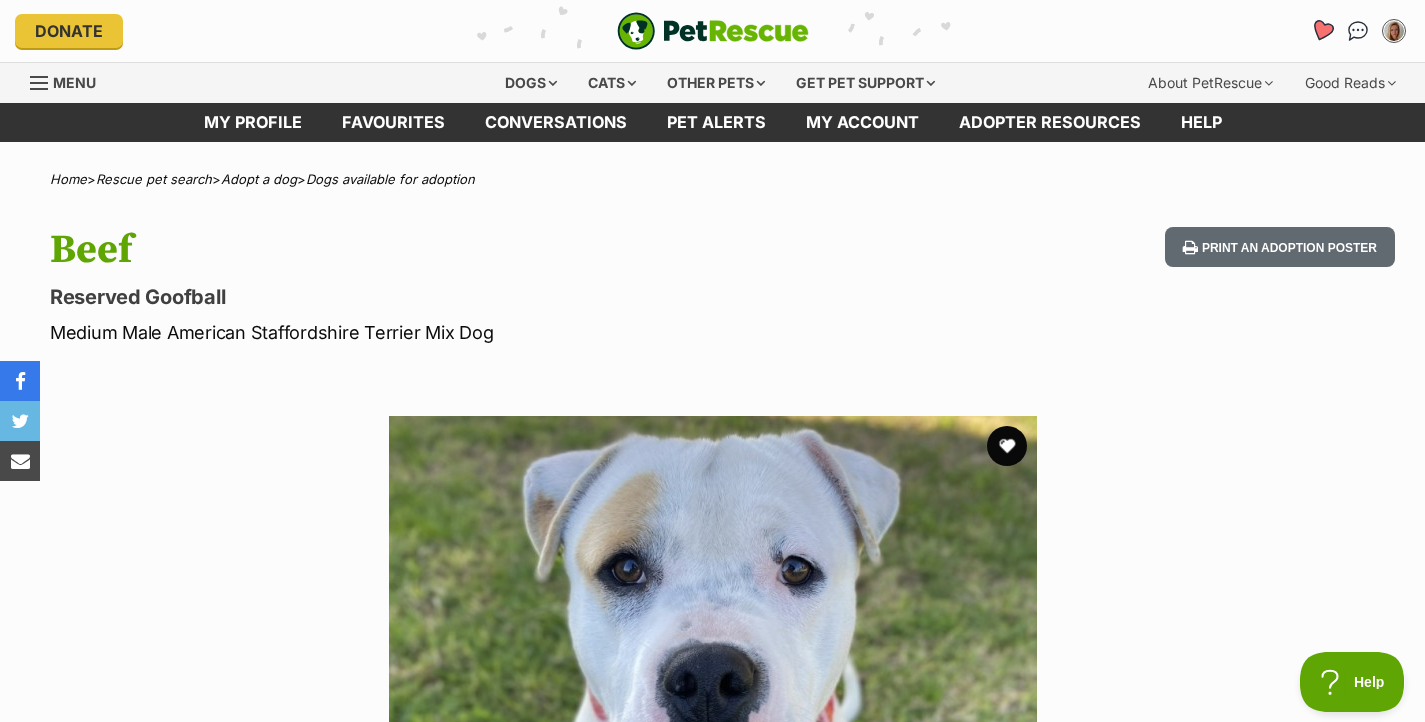 click 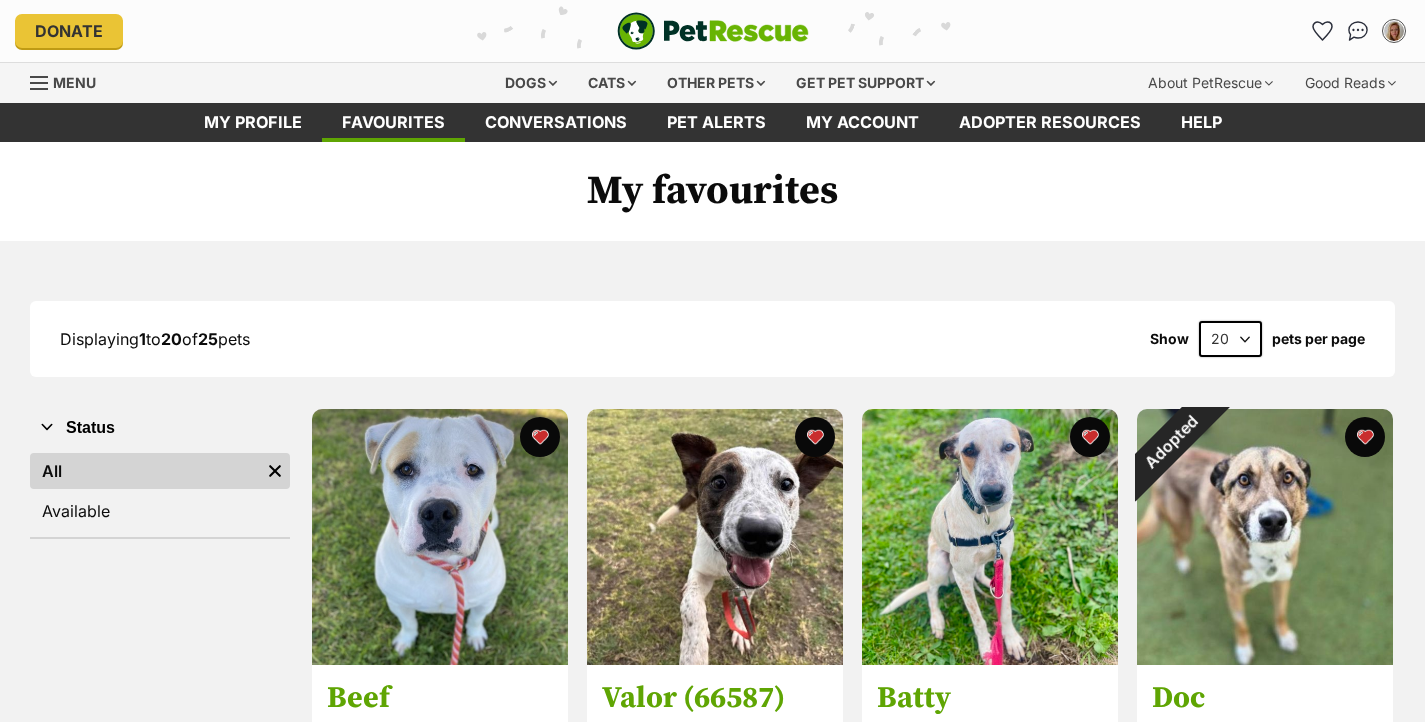 scroll, scrollTop: 0, scrollLeft: 0, axis: both 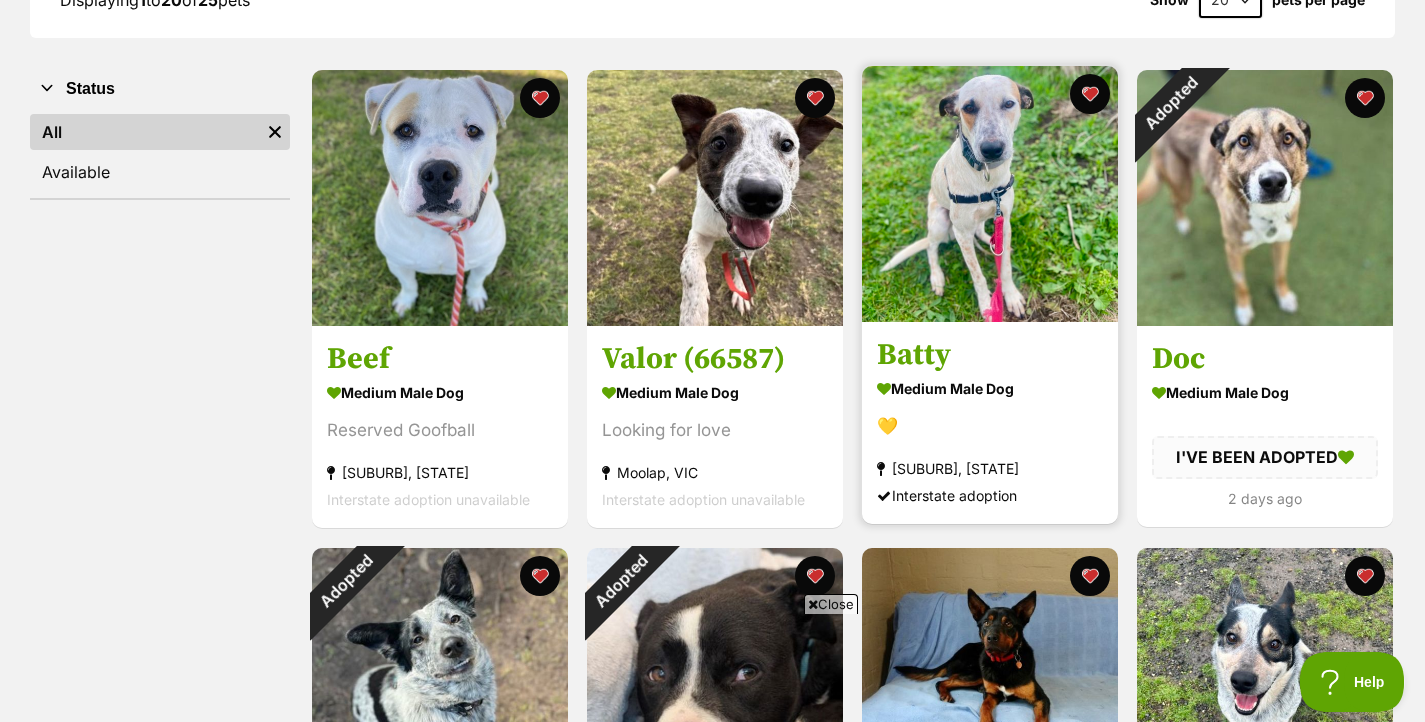 click on "Batty" at bounding box center [990, 356] 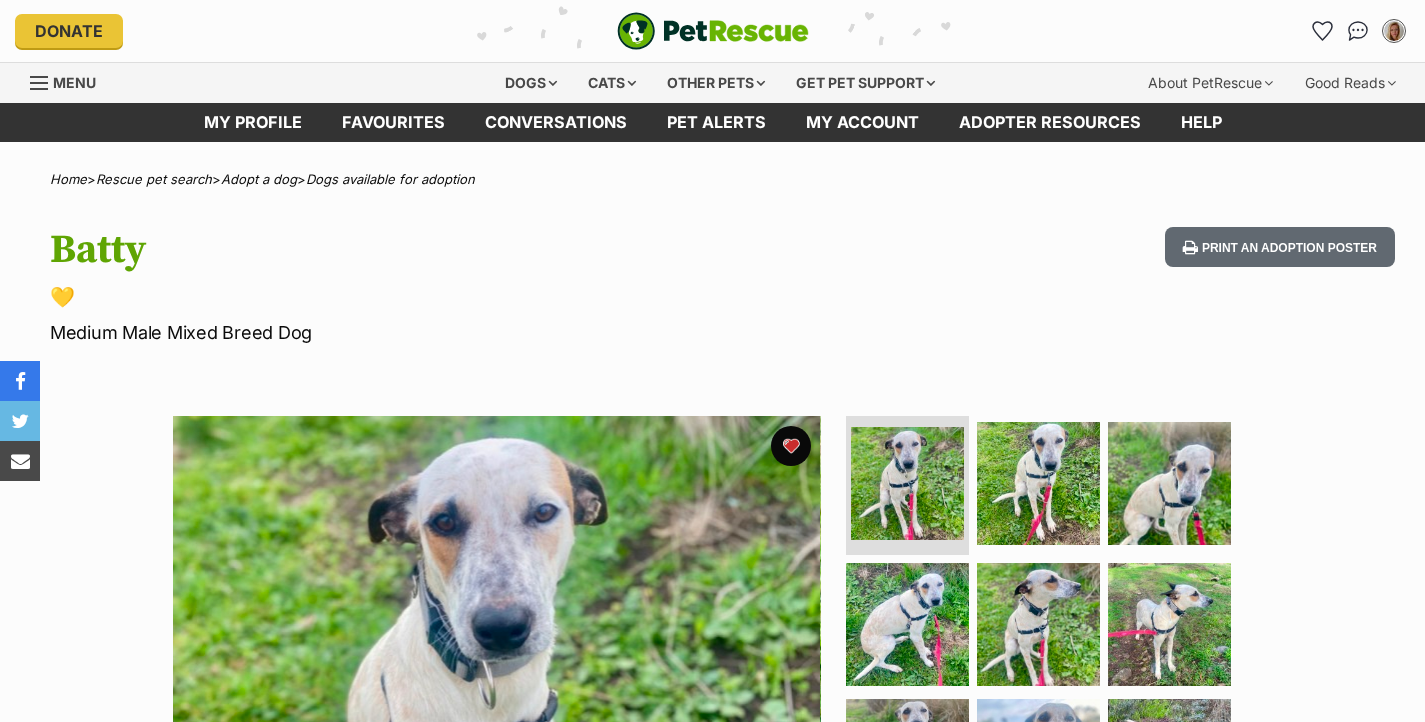 scroll, scrollTop: 0, scrollLeft: 0, axis: both 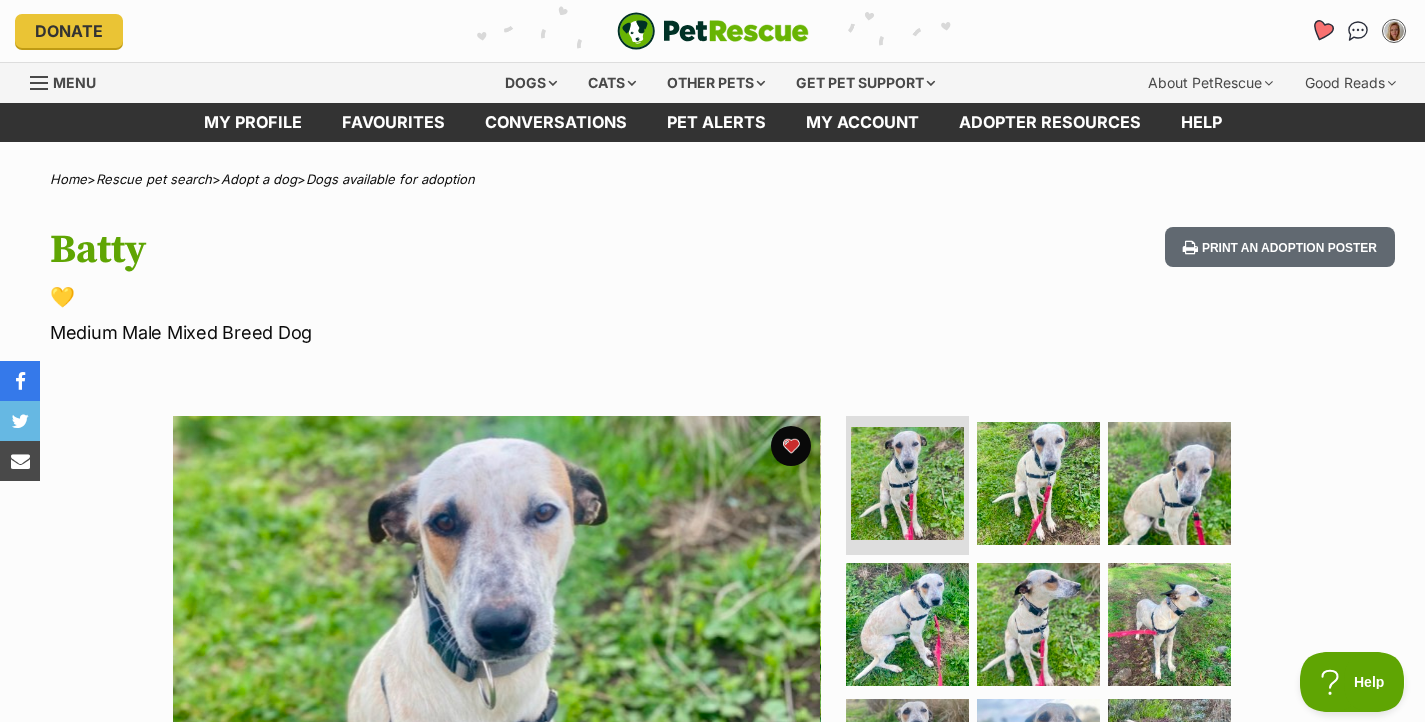 click 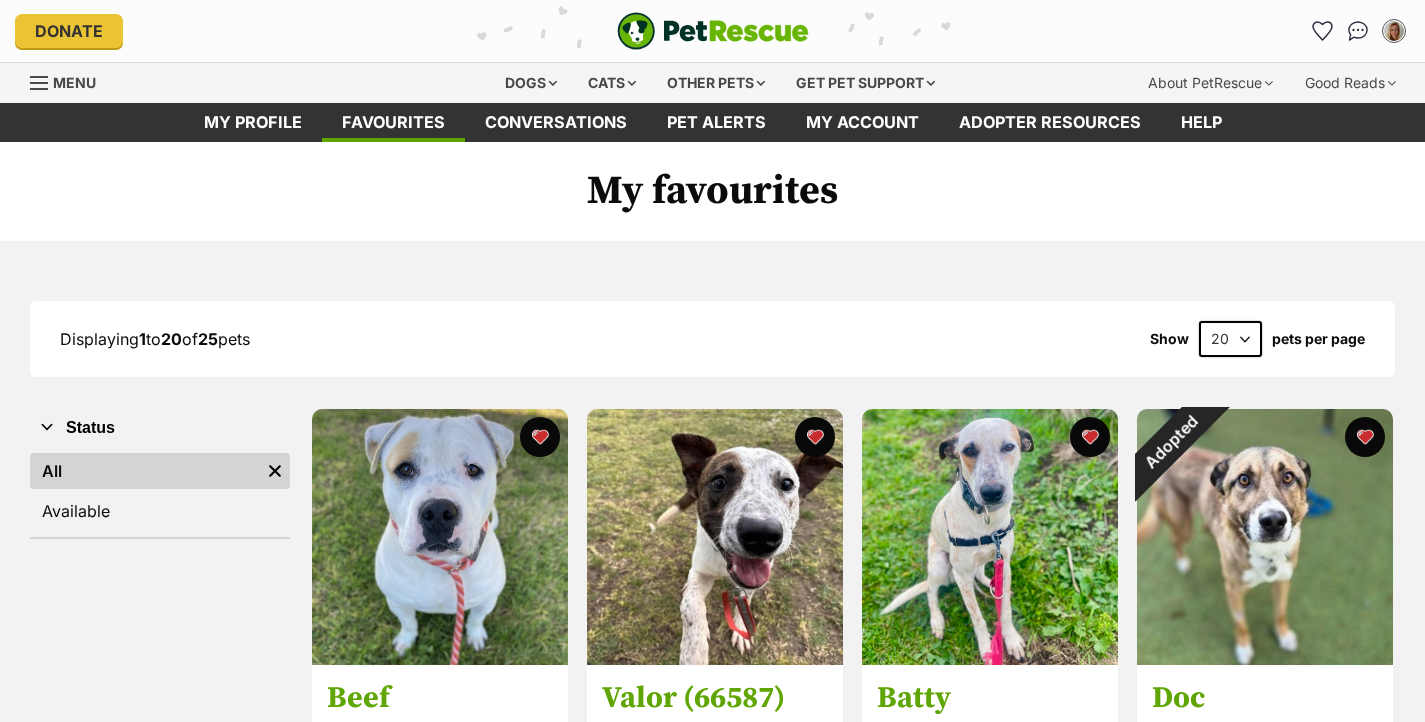 scroll, scrollTop: 0, scrollLeft: 0, axis: both 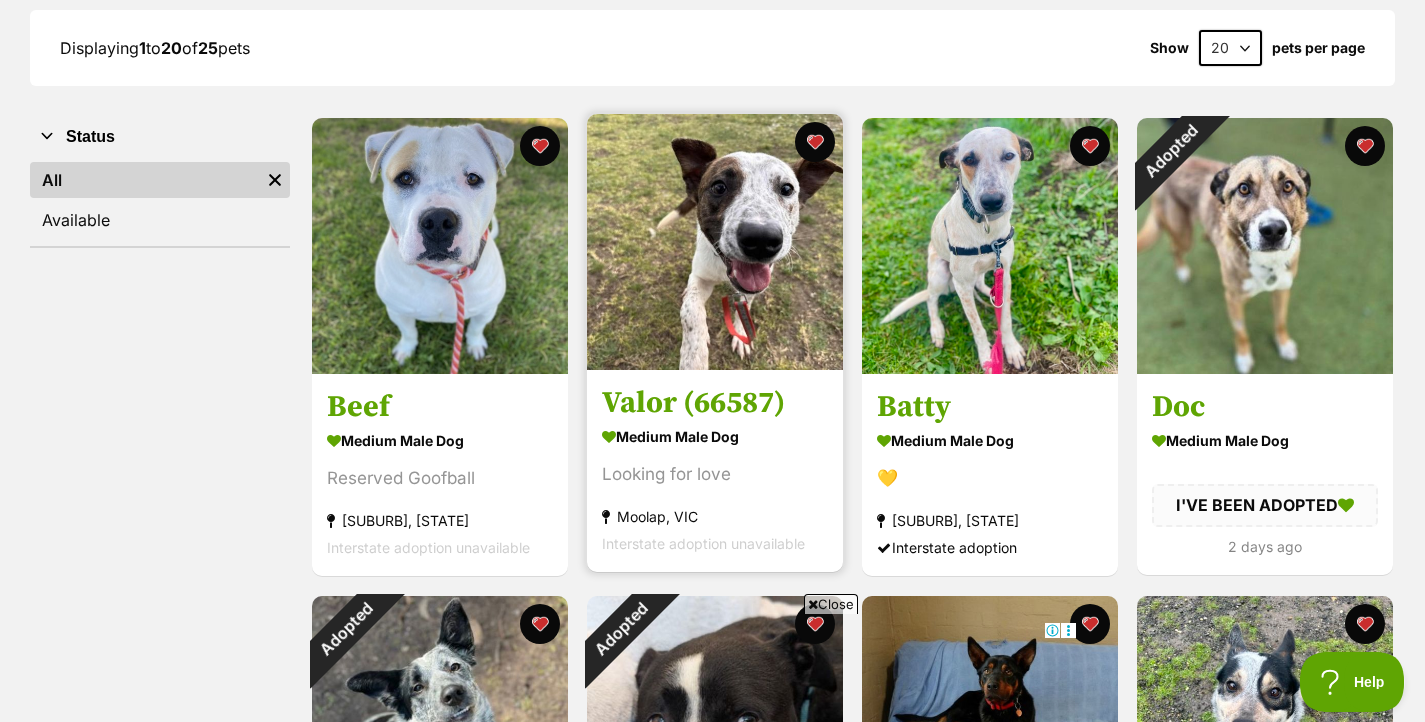 click on "Valor (66587)" at bounding box center [715, 404] 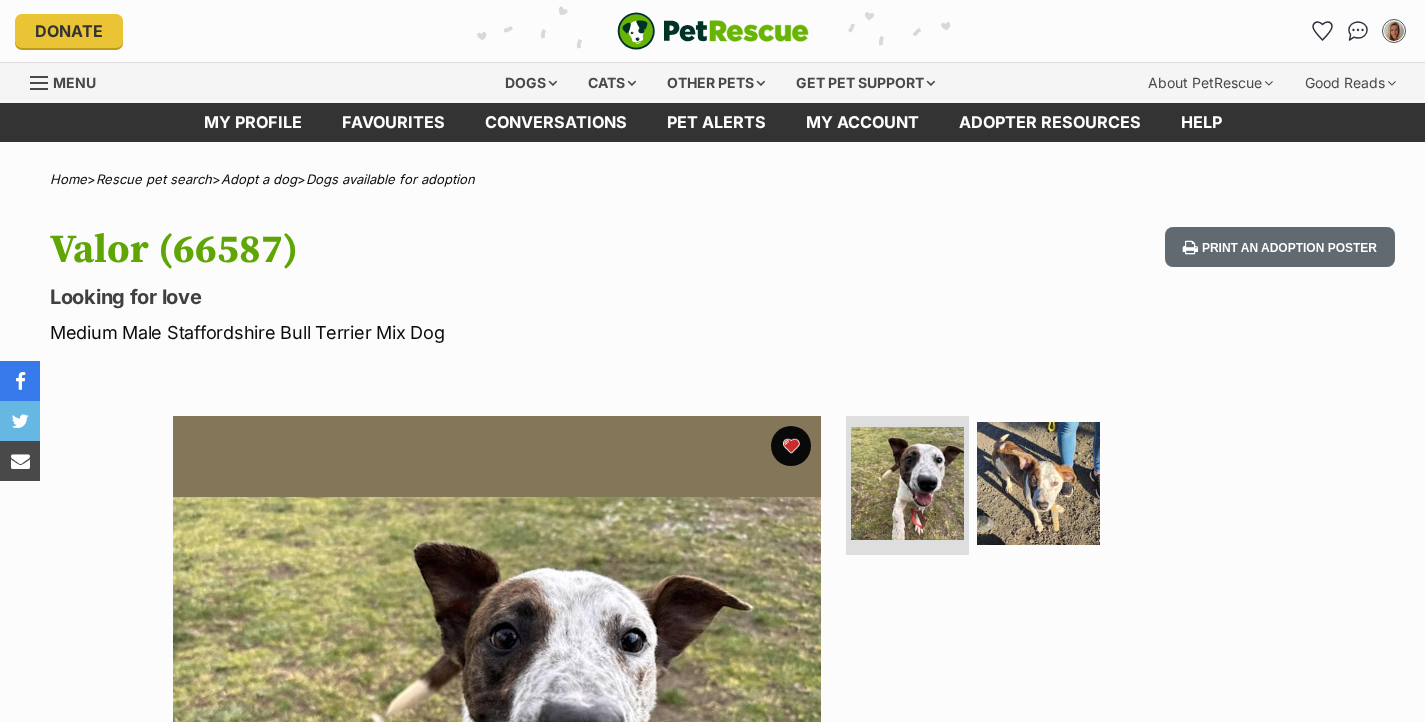 scroll, scrollTop: 0, scrollLeft: 0, axis: both 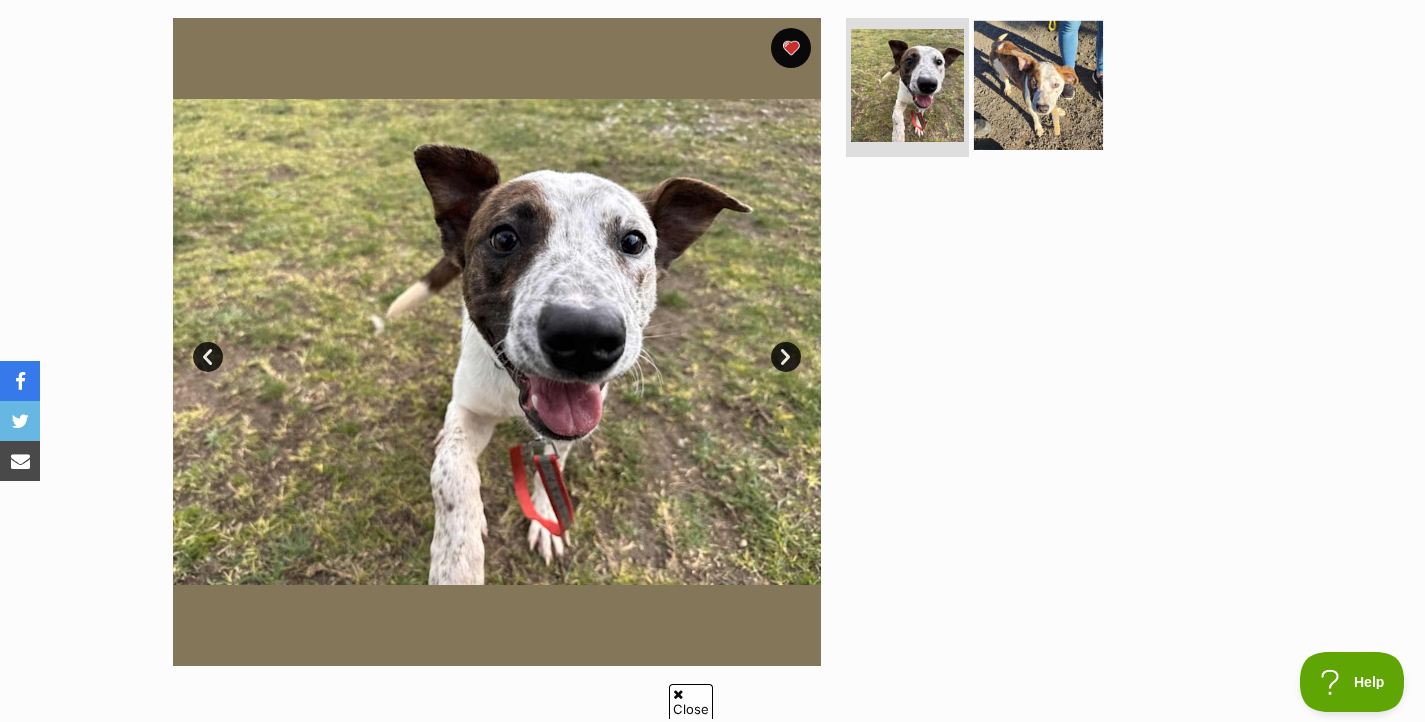 click at bounding box center [1038, 84] 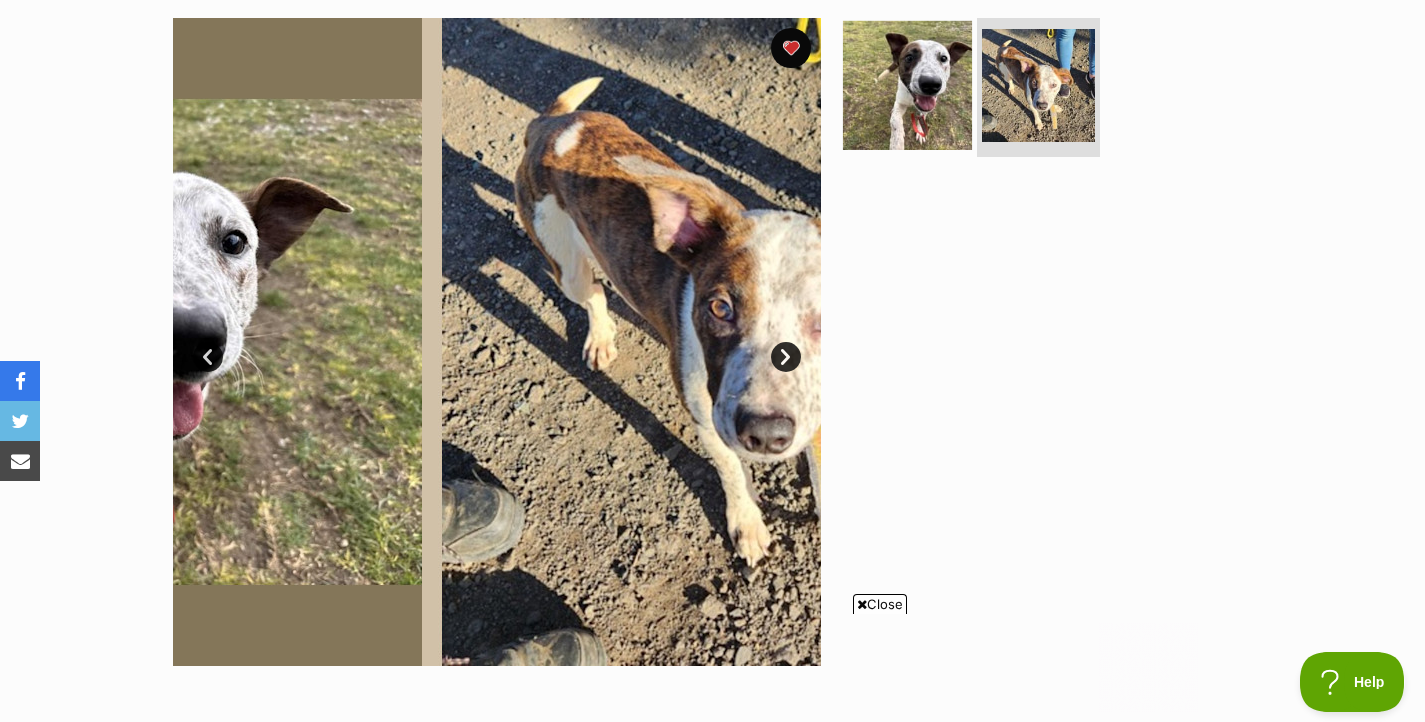 scroll, scrollTop: 0, scrollLeft: 0, axis: both 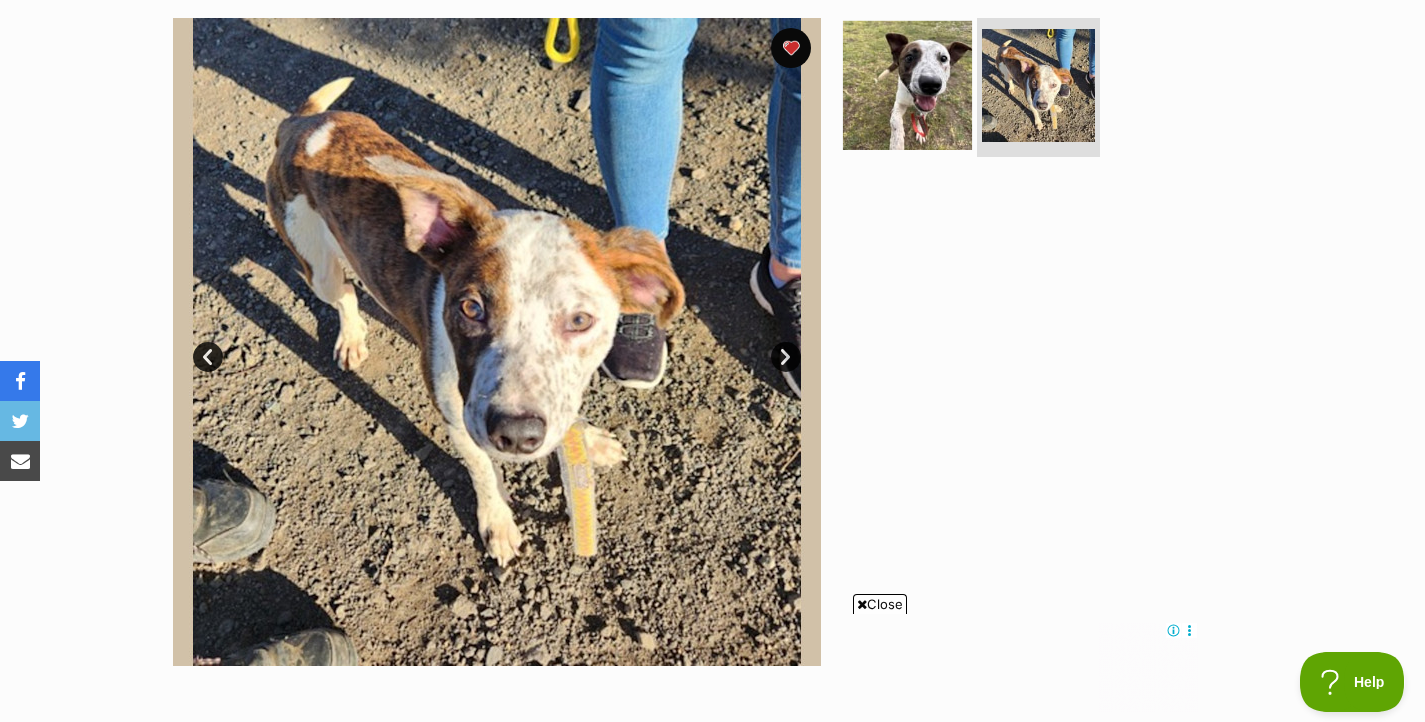 click at bounding box center [907, 84] 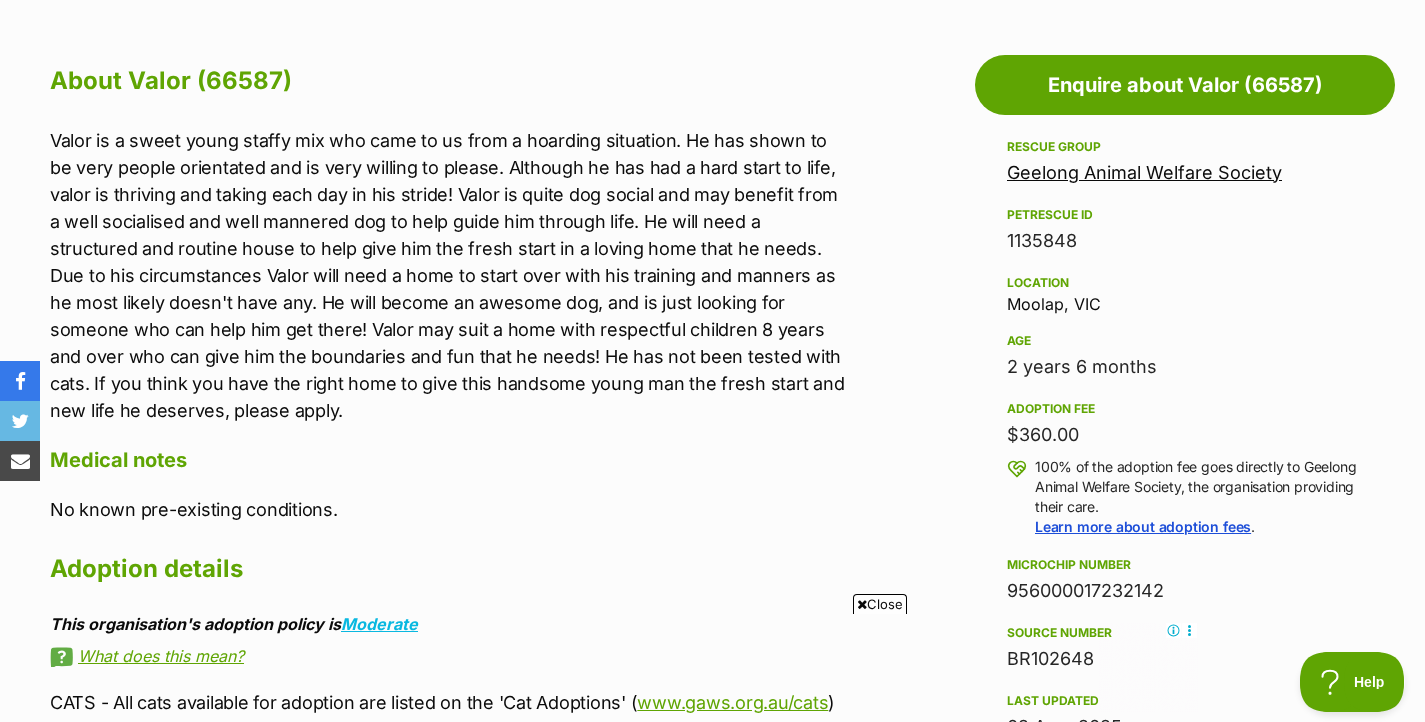 scroll, scrollTop: 0, scrollLeft: 0, axis: both 